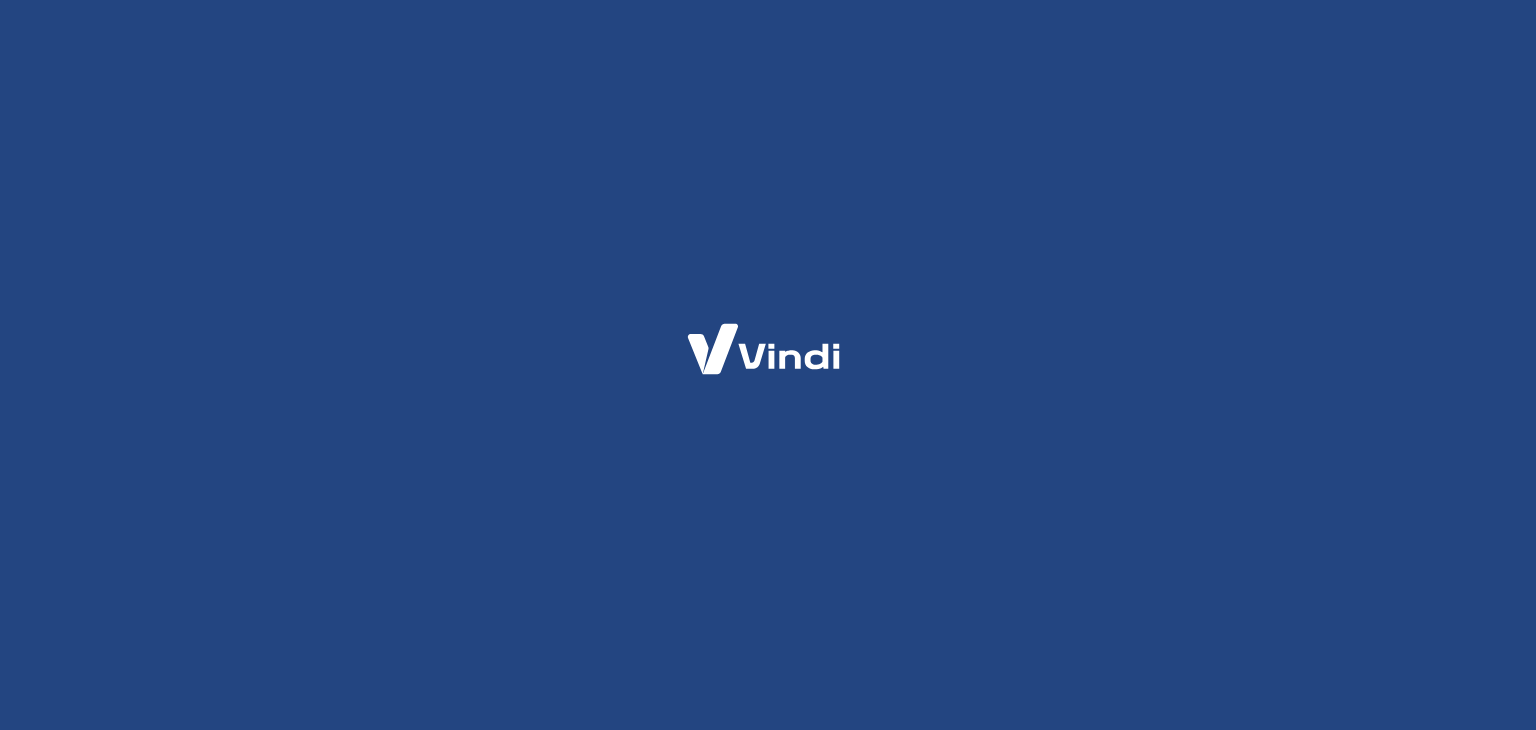 scroll, scrollTop: 0, scrollLeft: 0, axis: both 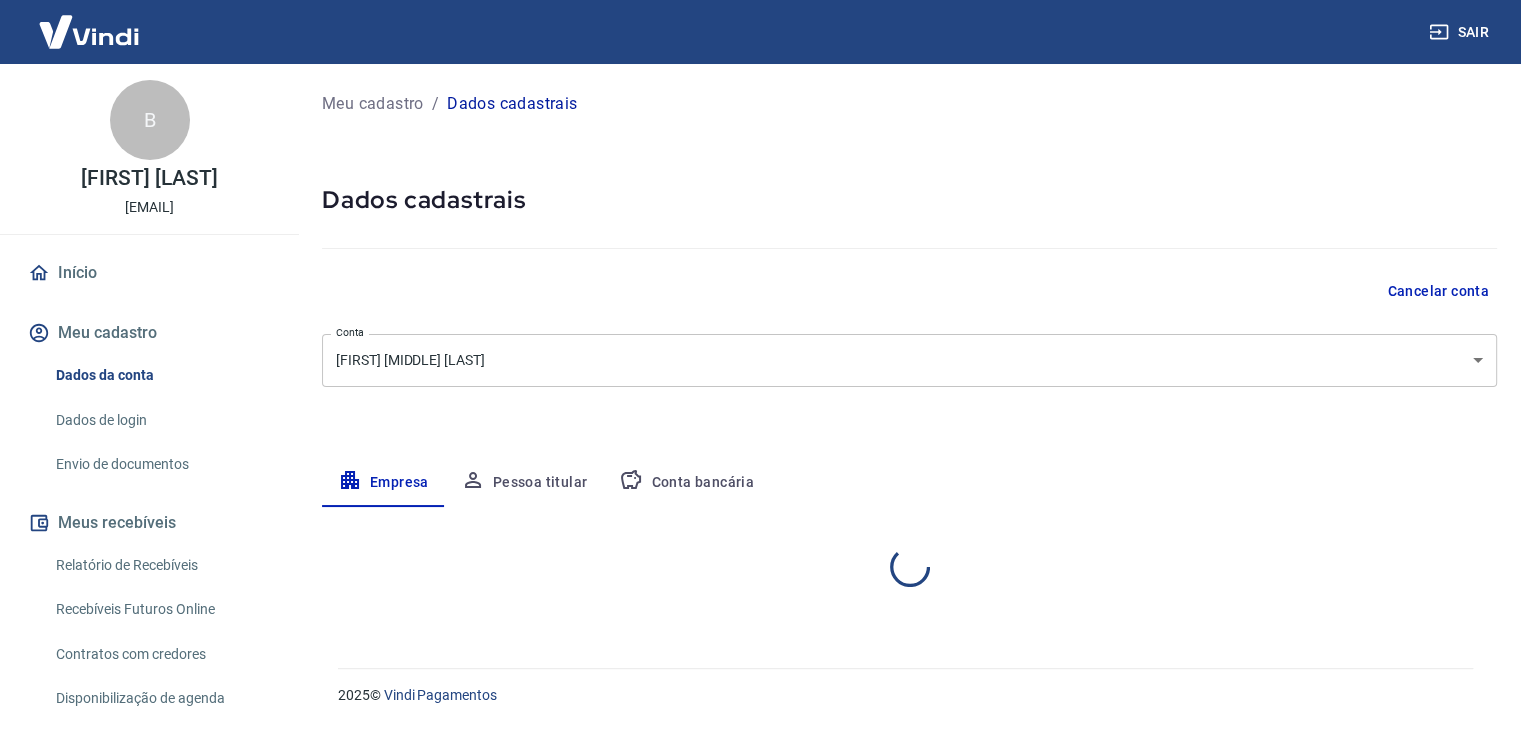 select on "[STATE]" 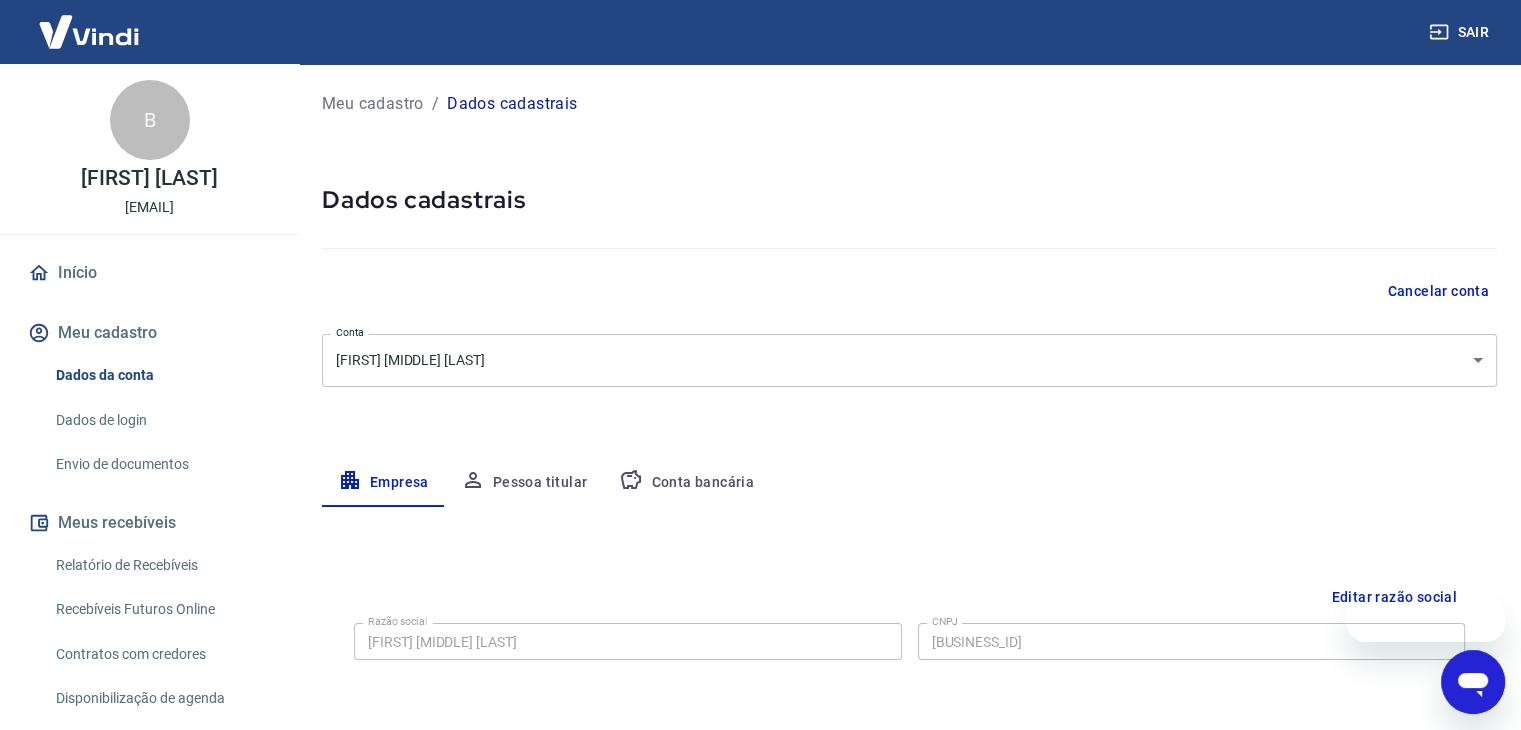 scroll, scrollTop: 0, scrollLeft: 0, axis: both 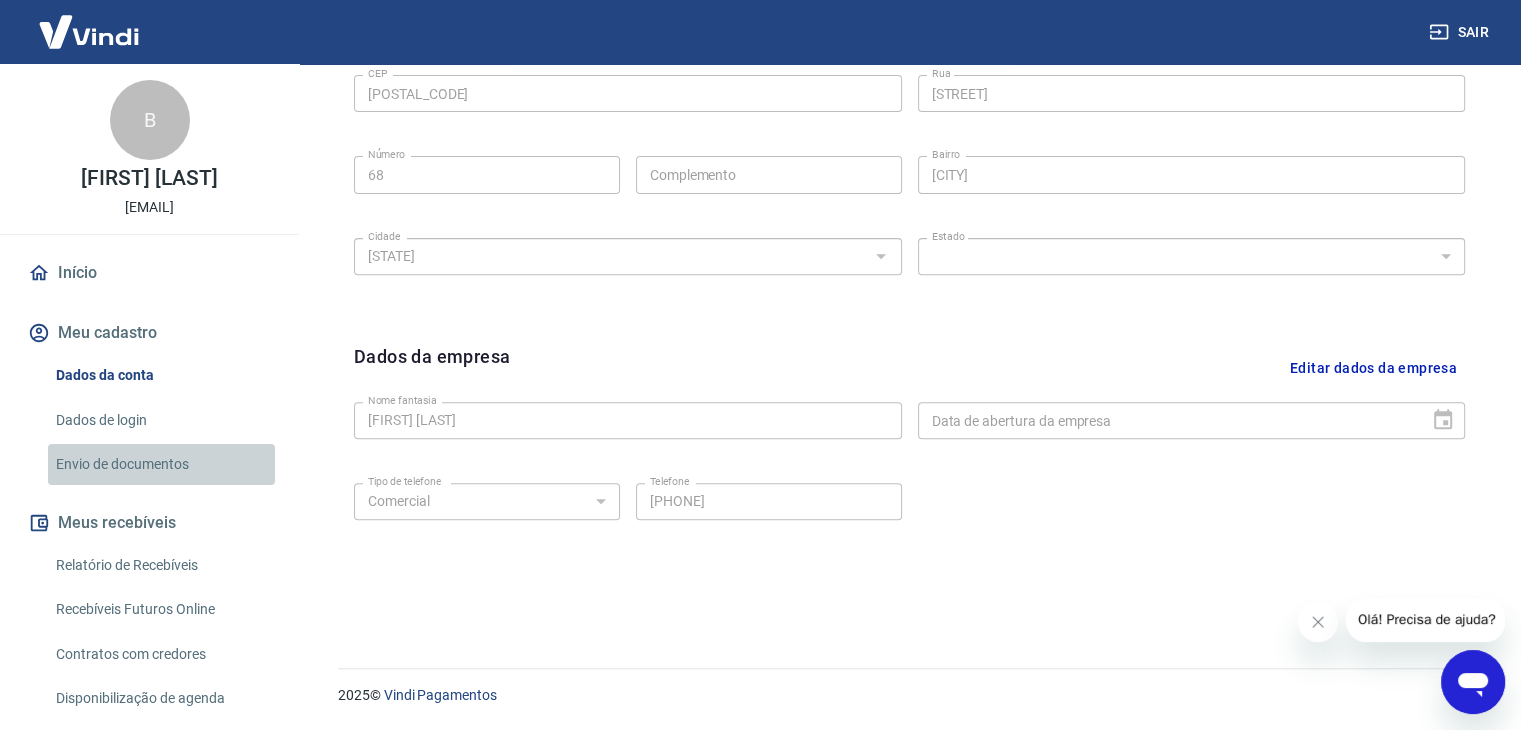 click on "Envio de documentos" at bounding box center [161, 464] 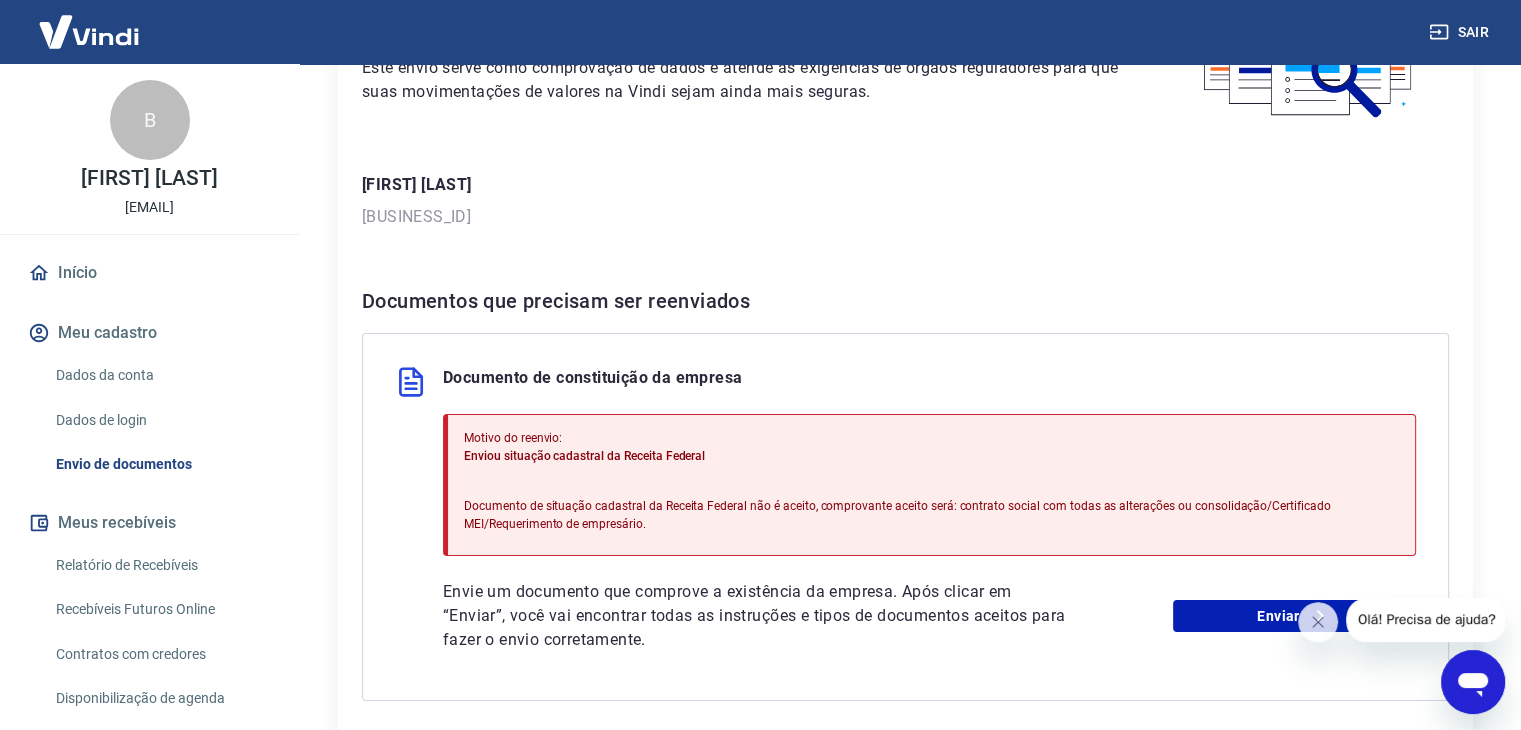 scroll, scrollTop: 300, scrollLeft: 0, axis: vertical 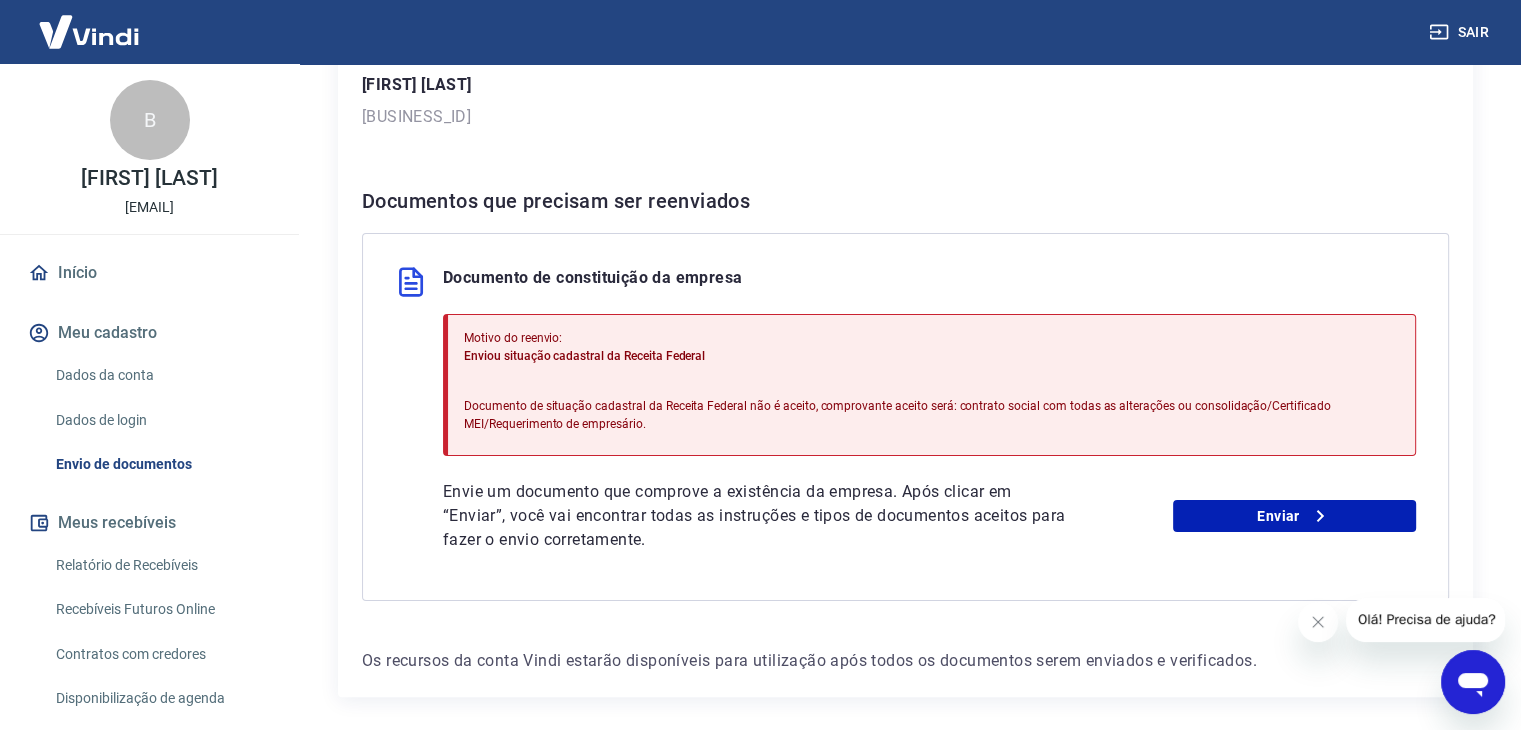 click on "Motivo do reenvio: Enviou situação cadastral da Receita Federal Documento de situação cadastral da Receita Federal não é aceito, comprovante aceito será: contrato social com todas as alterações ou consolidação/Certificado MEI/Requerimento de empresário." at bounding box center [931, 385] 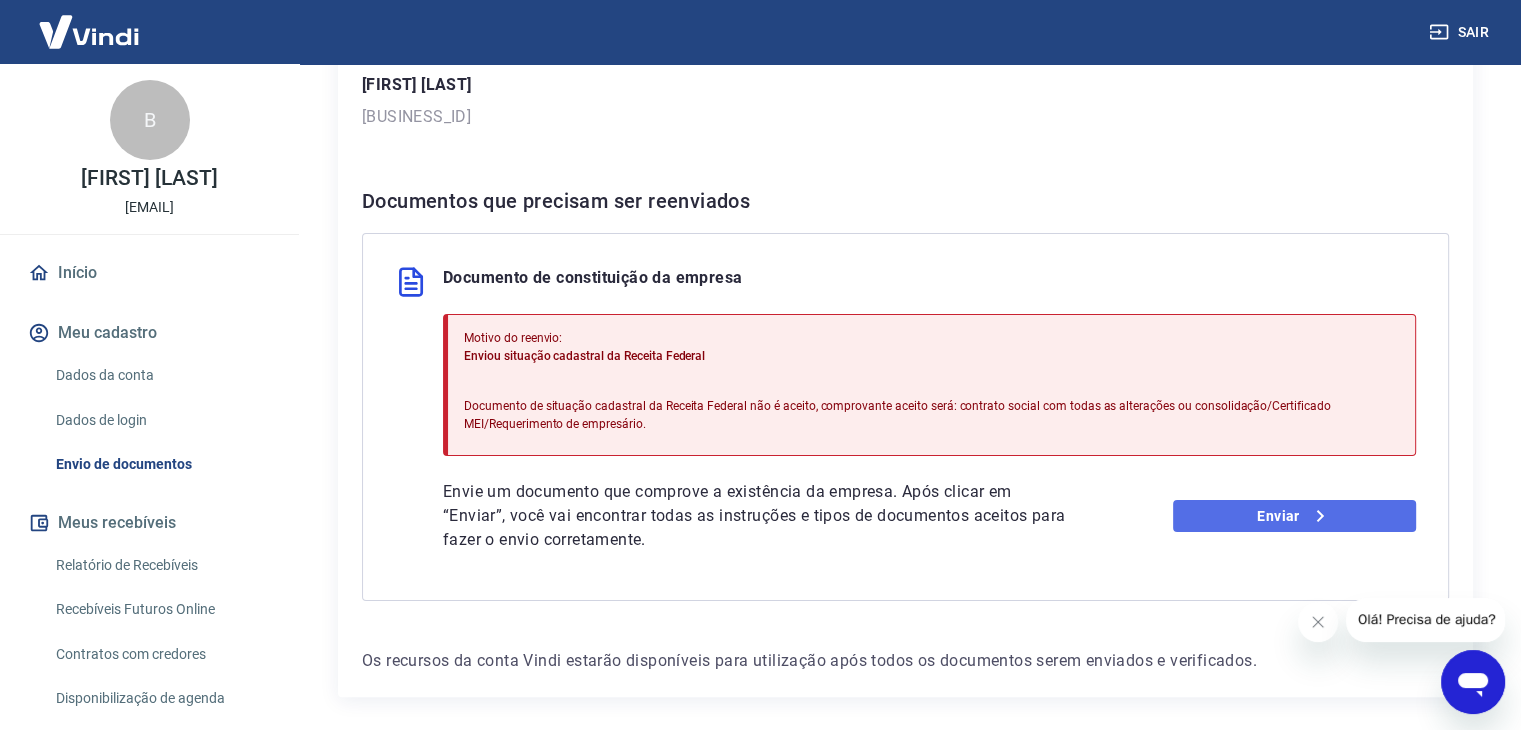 click on "Enviar" at bounding box center (1294, 516) 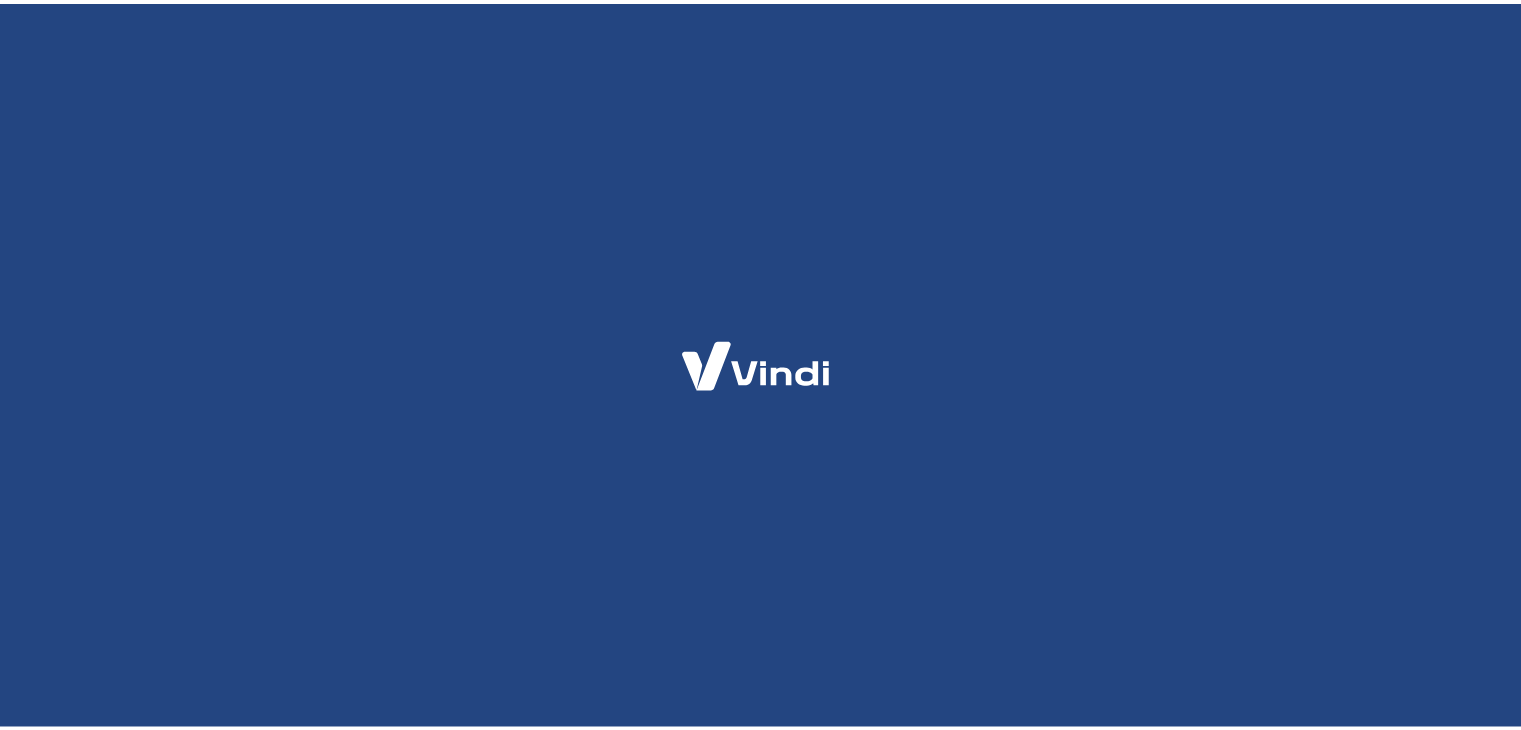 scroll, scrollTop: 0, scrollLeft: 0, axis: both 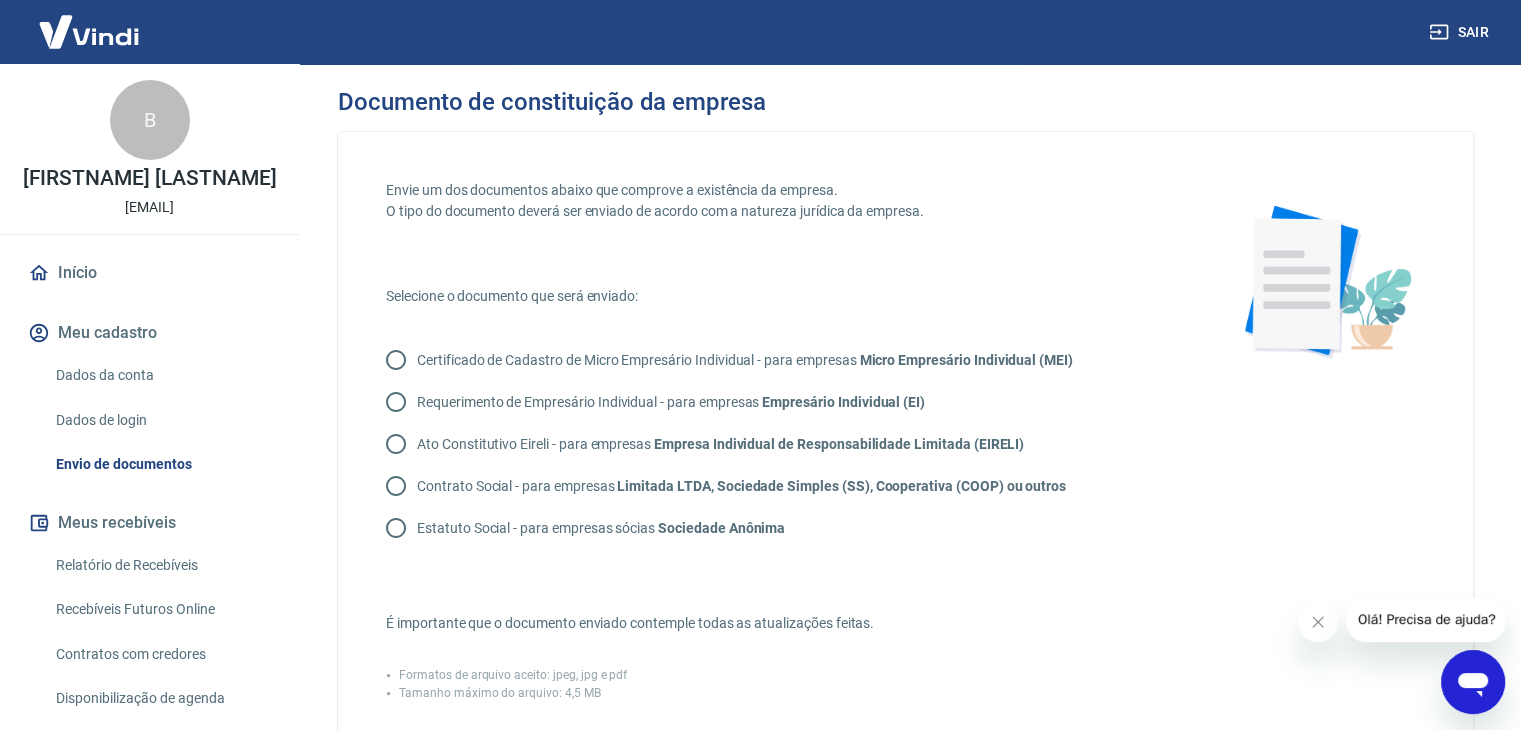 click on "Certificado de Cadastro de Micro Empresário Individual - para empresas   Micro Empresário Individual (MEI)" at bounding box center [745, 360] 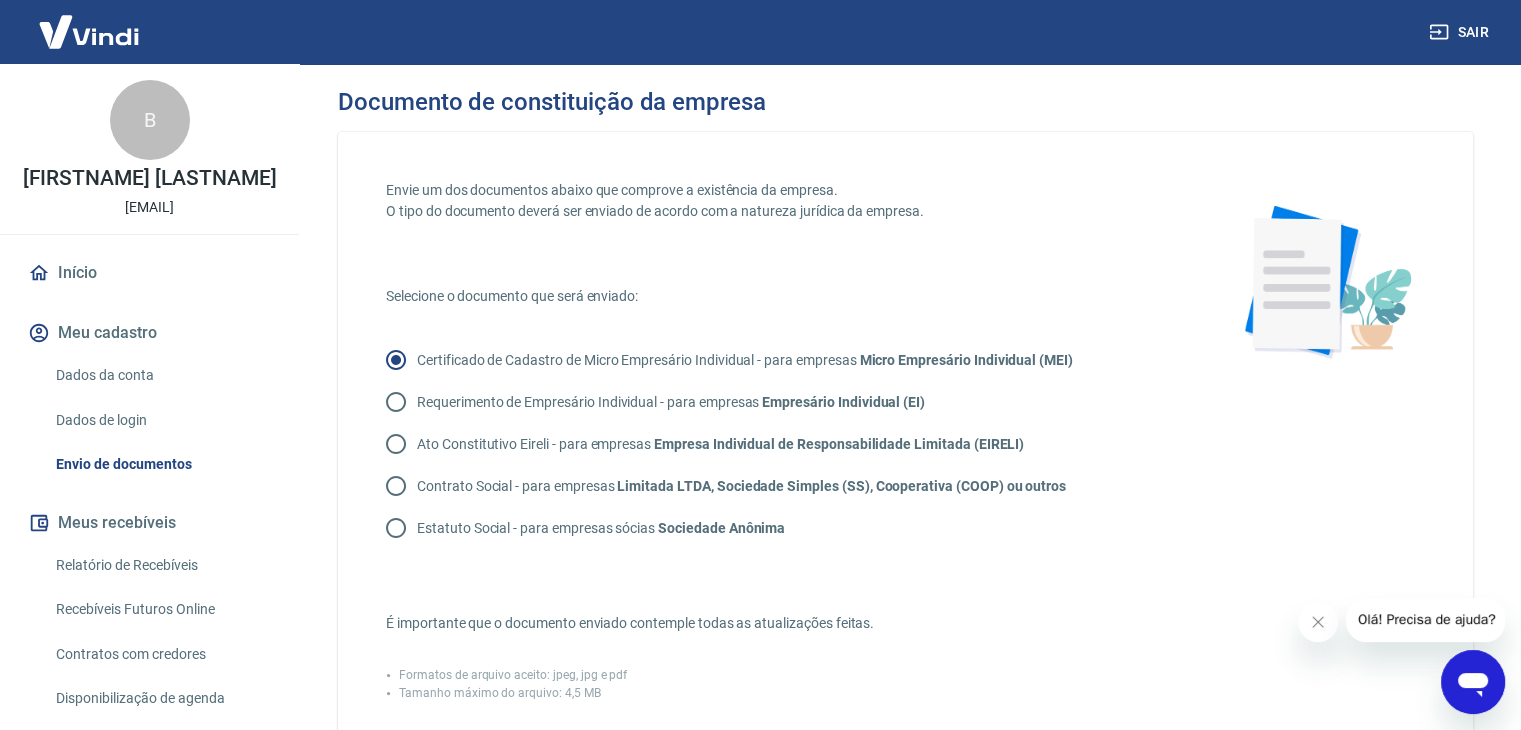 scroll, scrollTop: 100, scrollLeft: 0, axis: vertical 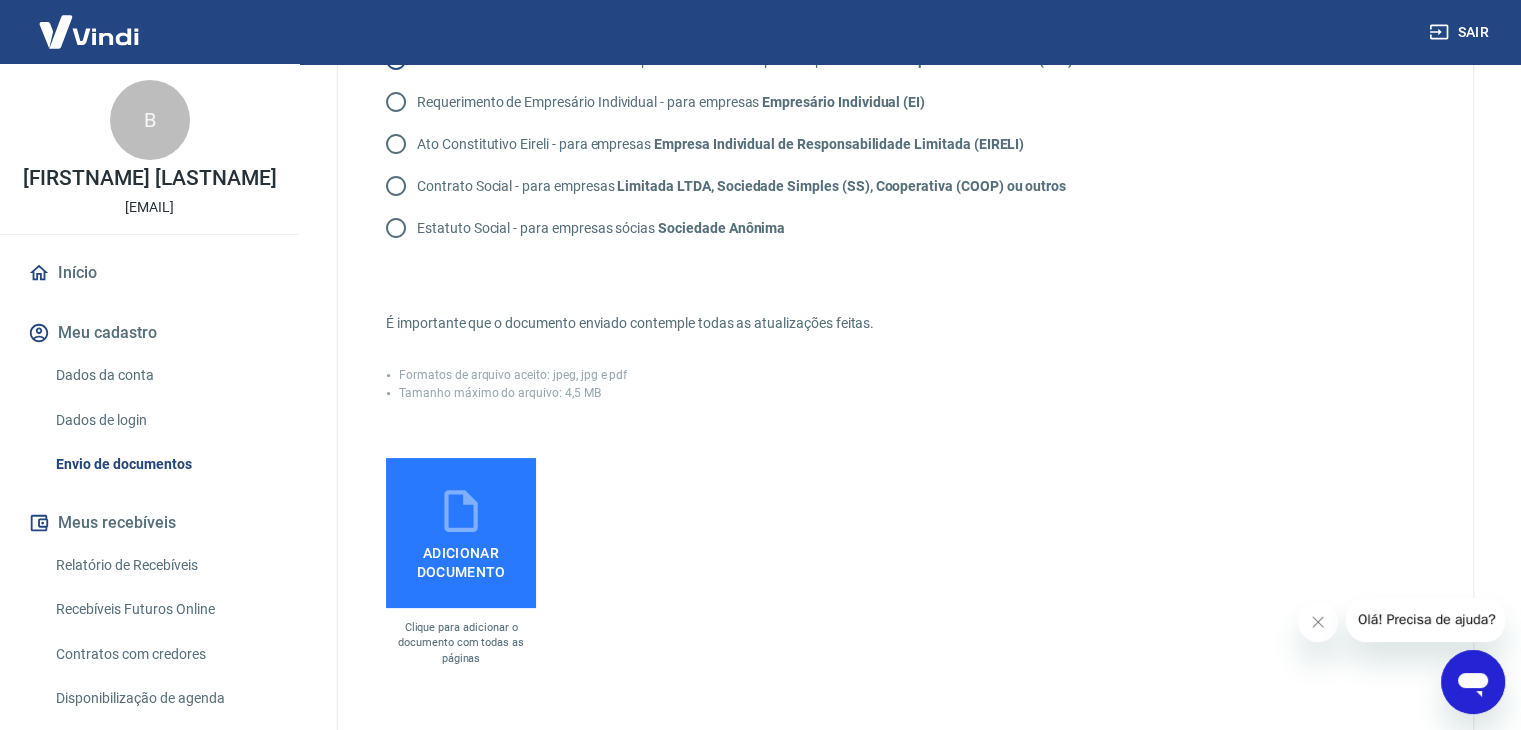 click 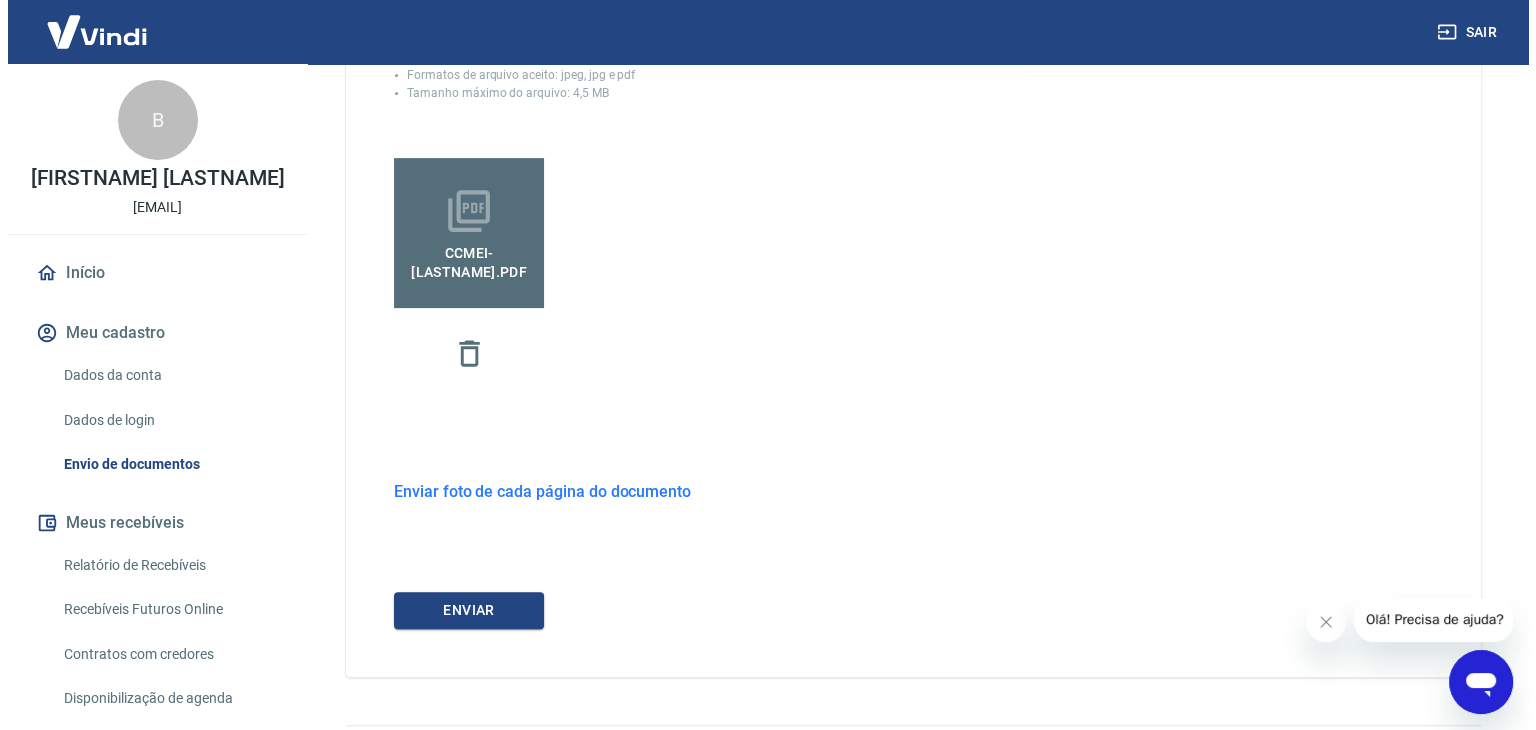 scroll, scrollTop: 656, scrollLeft: 0, axis: vertical 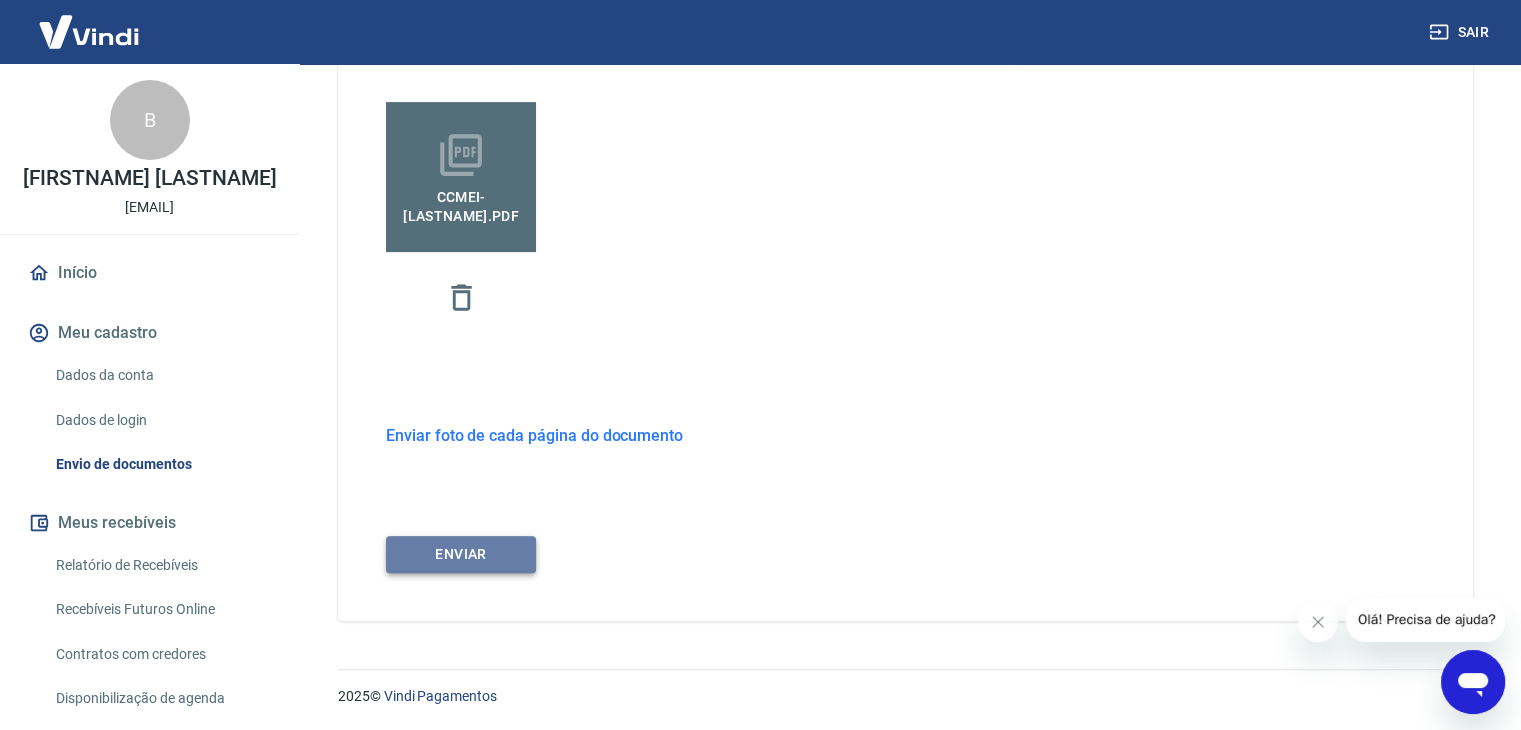 click on "ENVIAR" at bounding box center [461, 554] 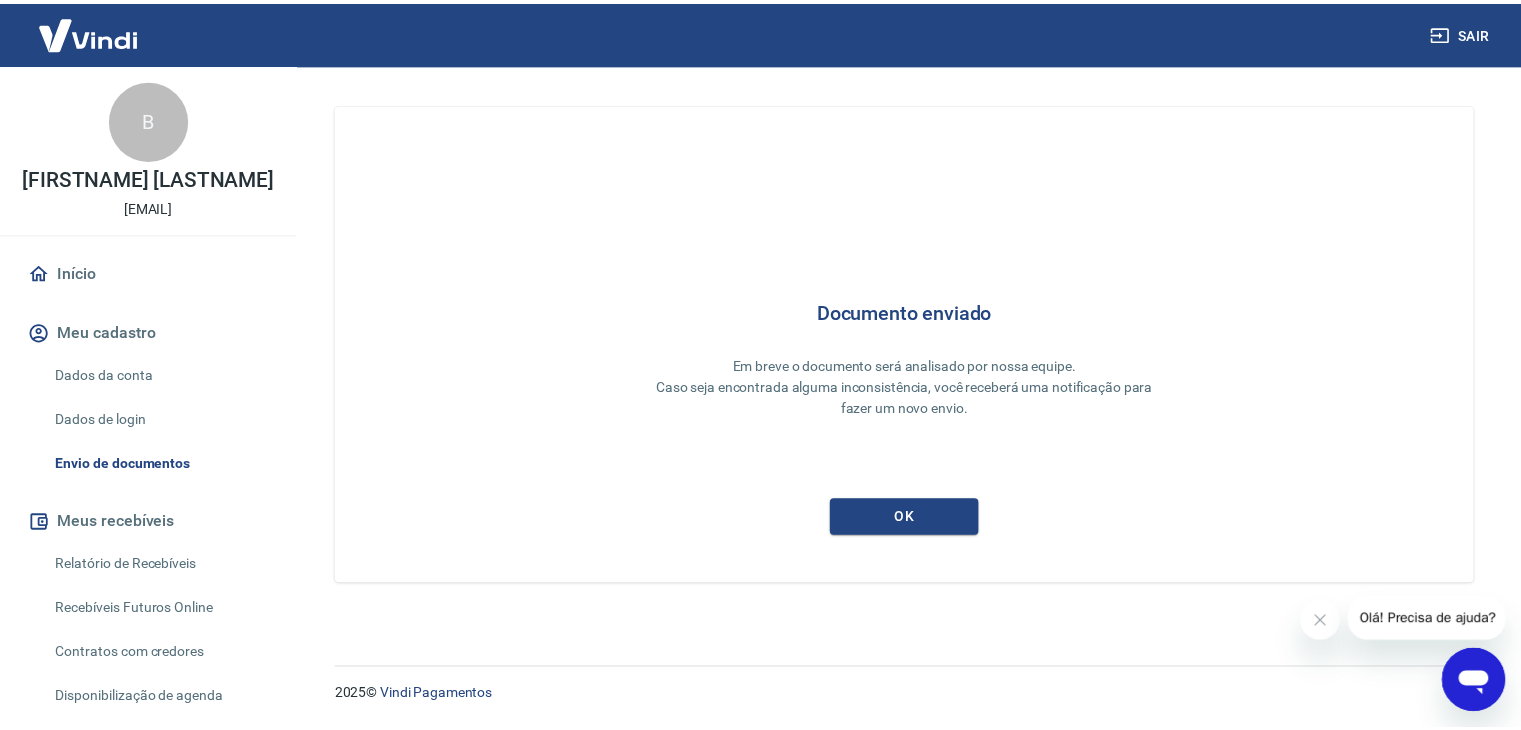 scroll, scrollTop: 0, scrollLeft: 0, axis: both 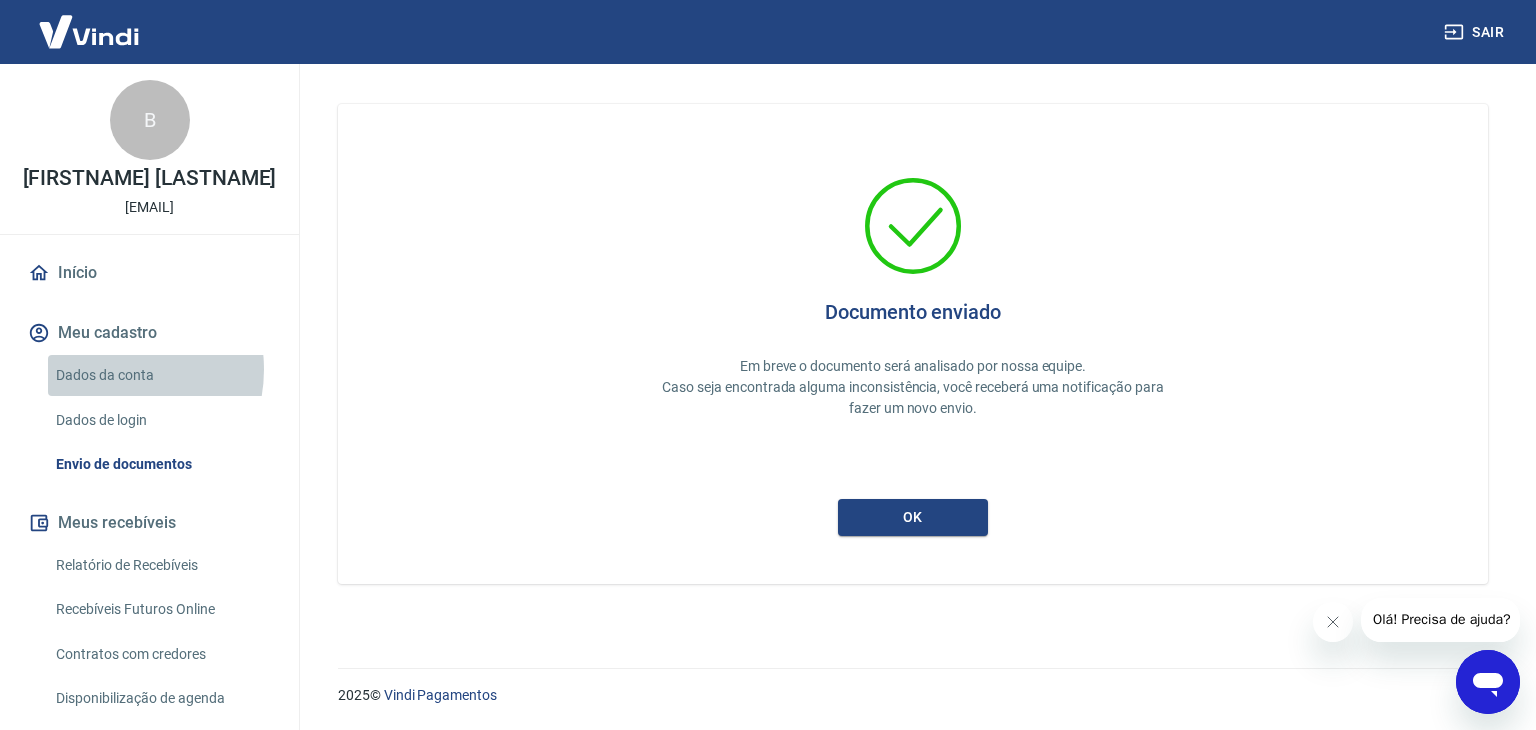 click on "Dados da conta" at bounding box center (161, 375) 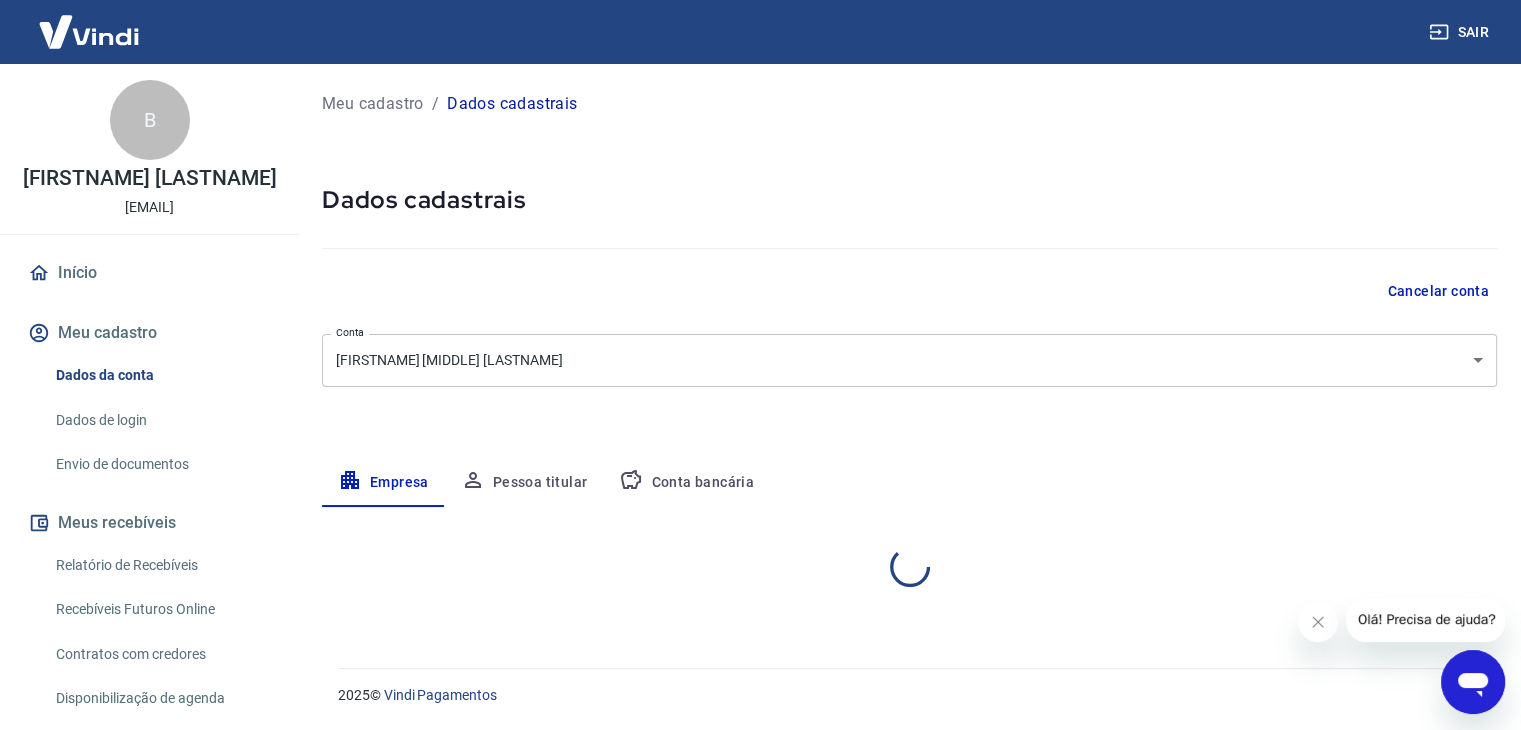 select on "[STATE]" 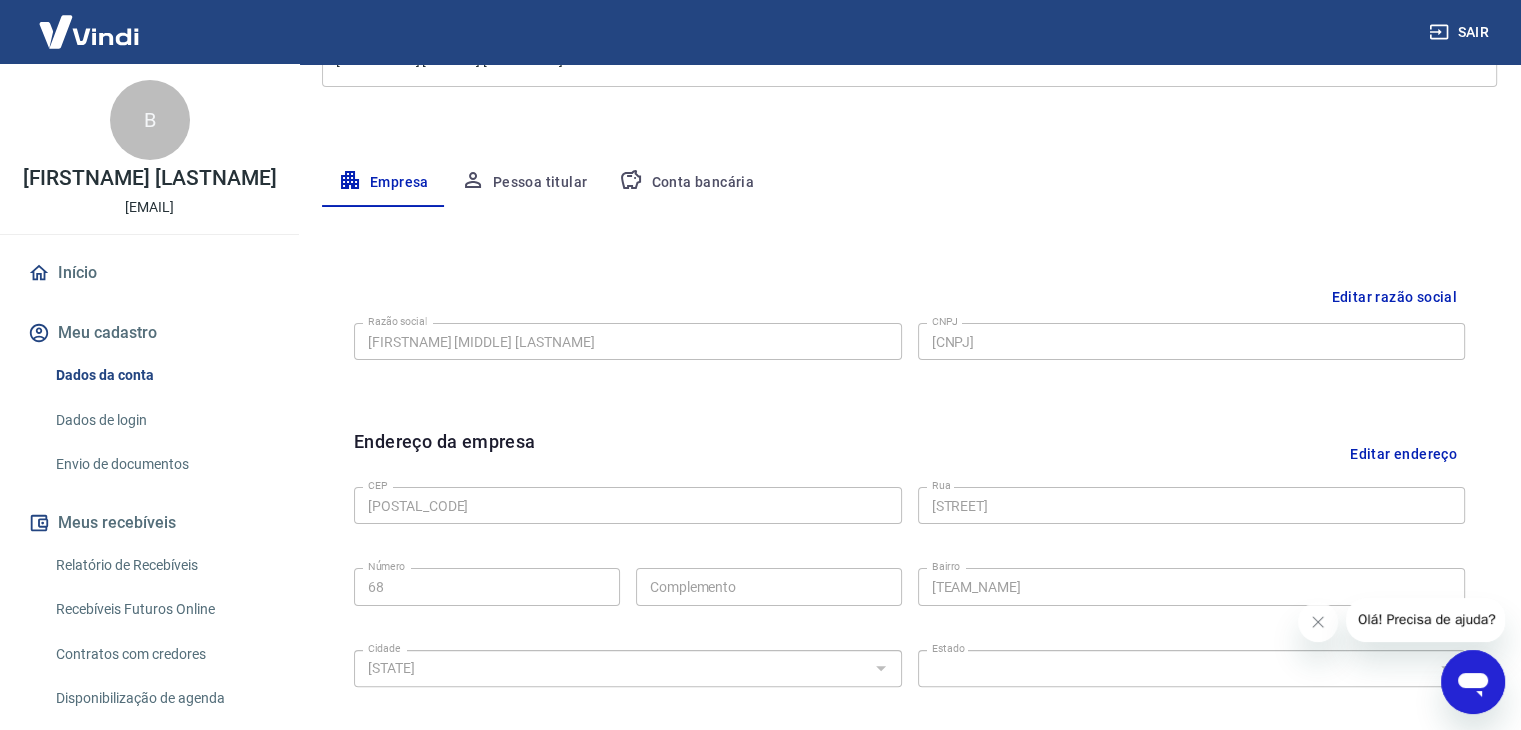 scroll, scrollTop: 400, scrollLeft: 0, axis: vertical 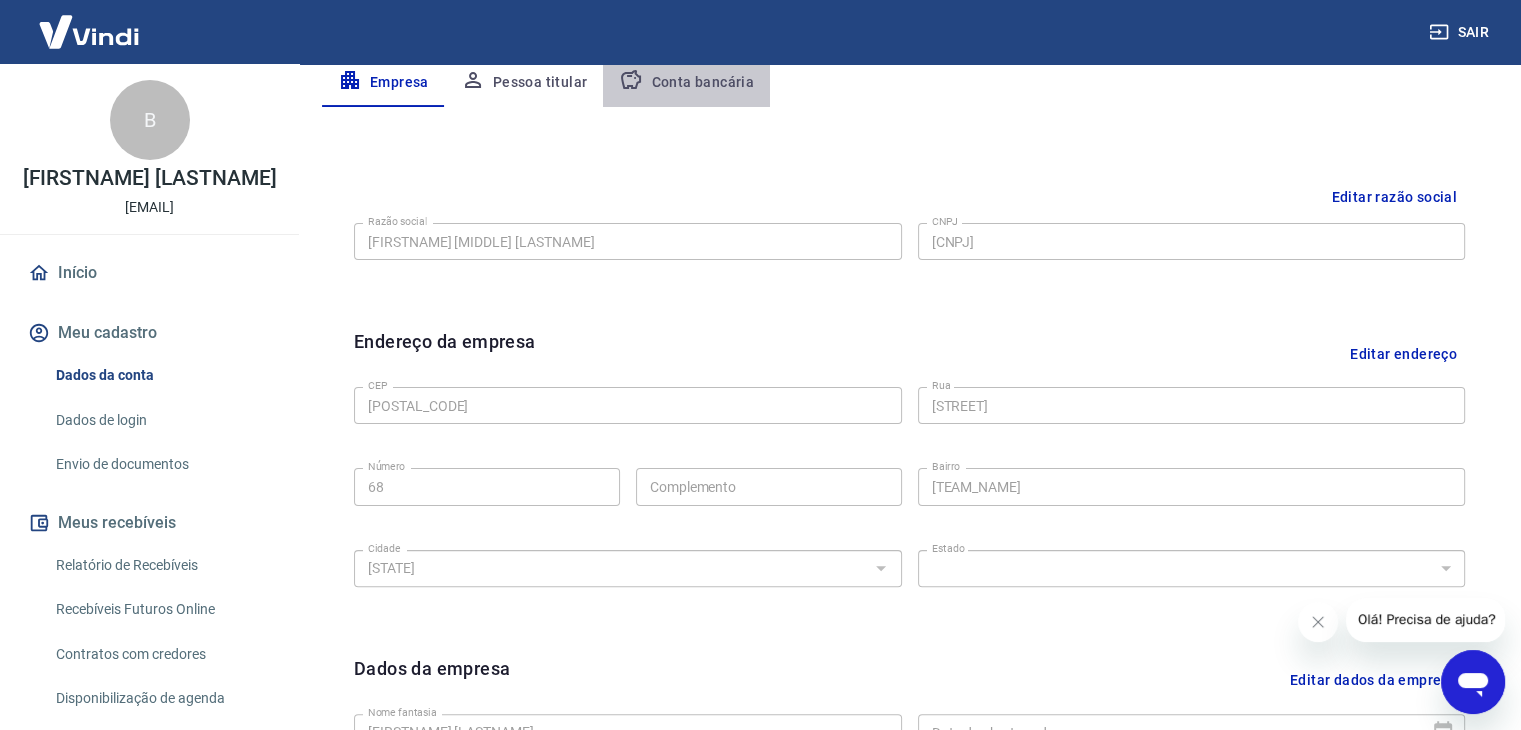 click on "Conta bancária" at bounding box center [686, 83] 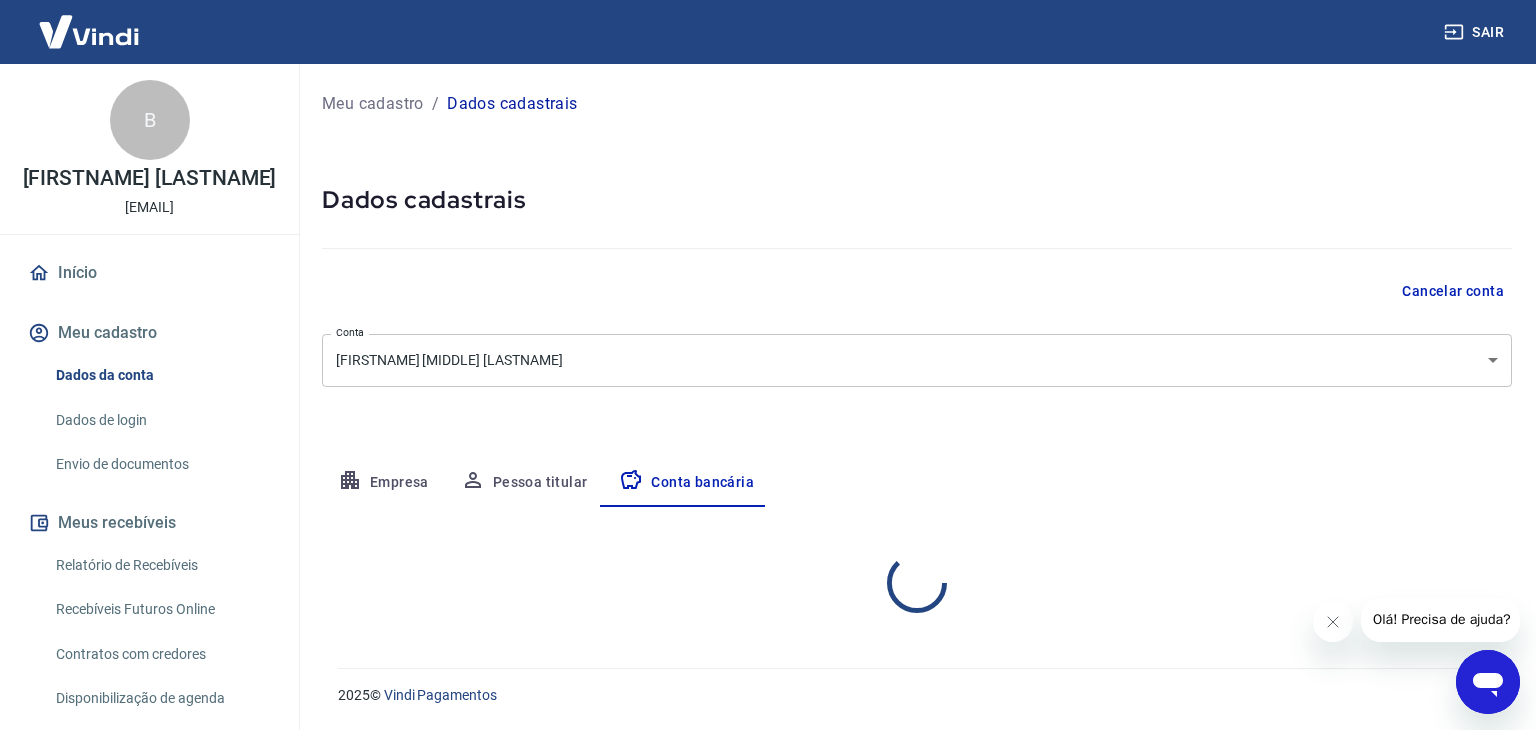 select on "1" 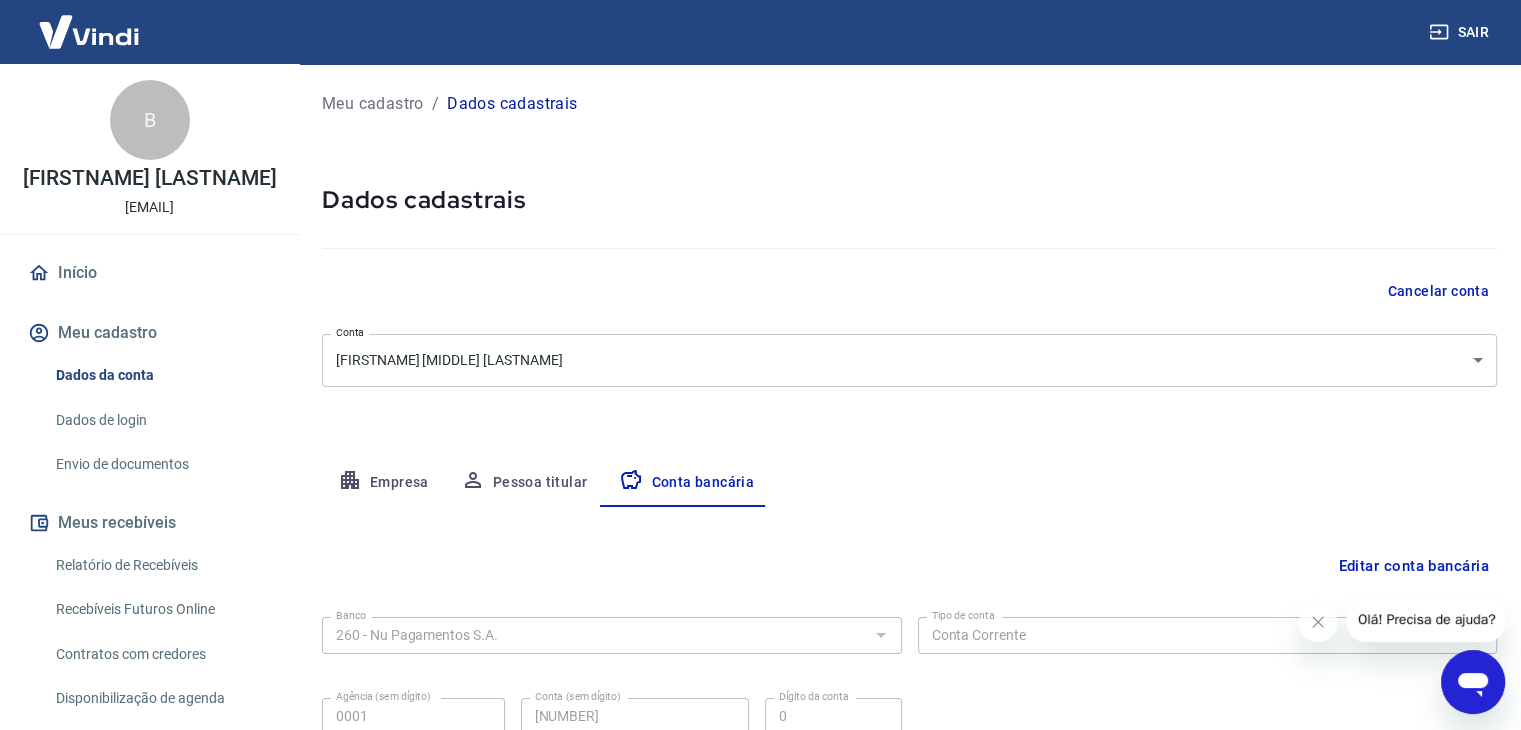 scroll, scrollTop: 180, scrollLeft: 0, axis: vertical 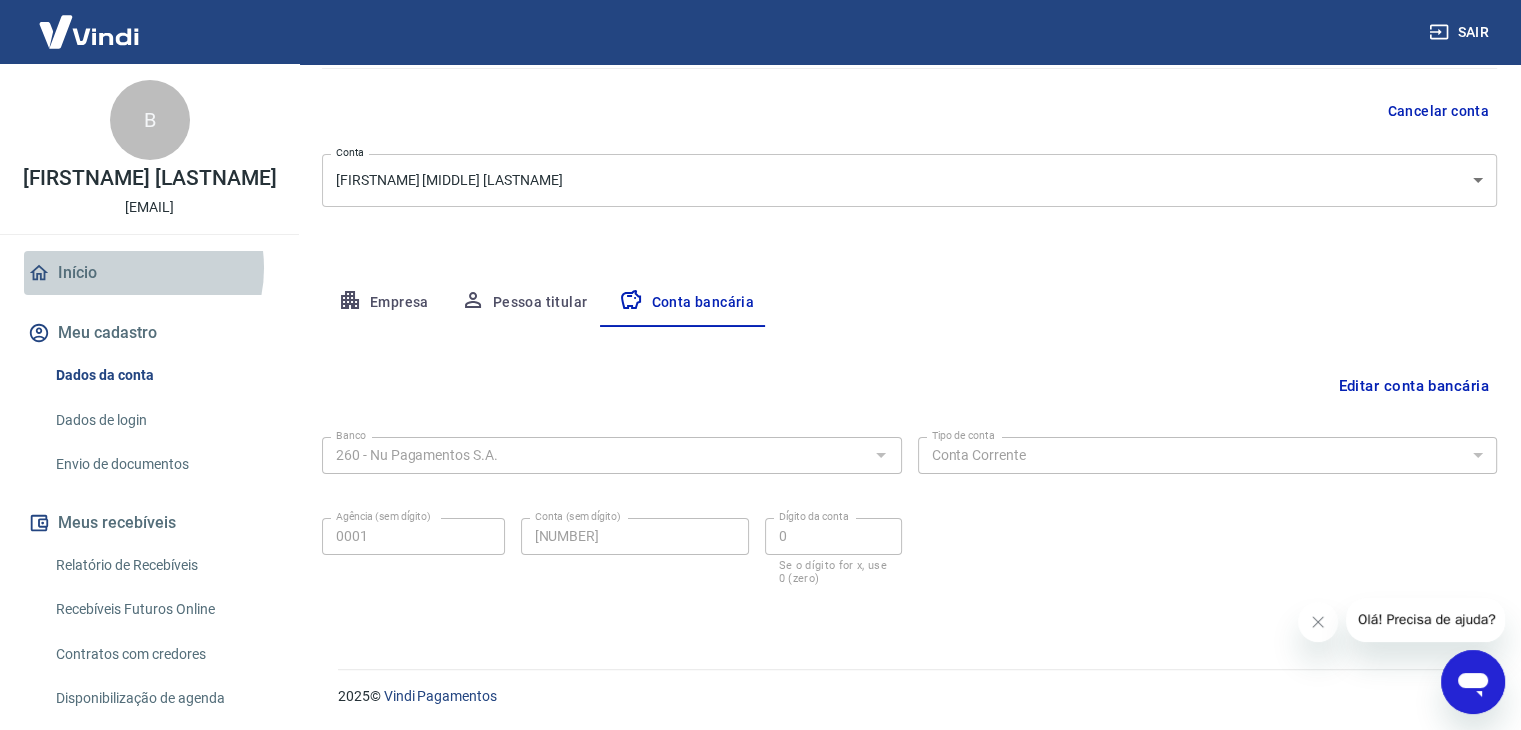click on "Início" at bounding box center (149, 273) 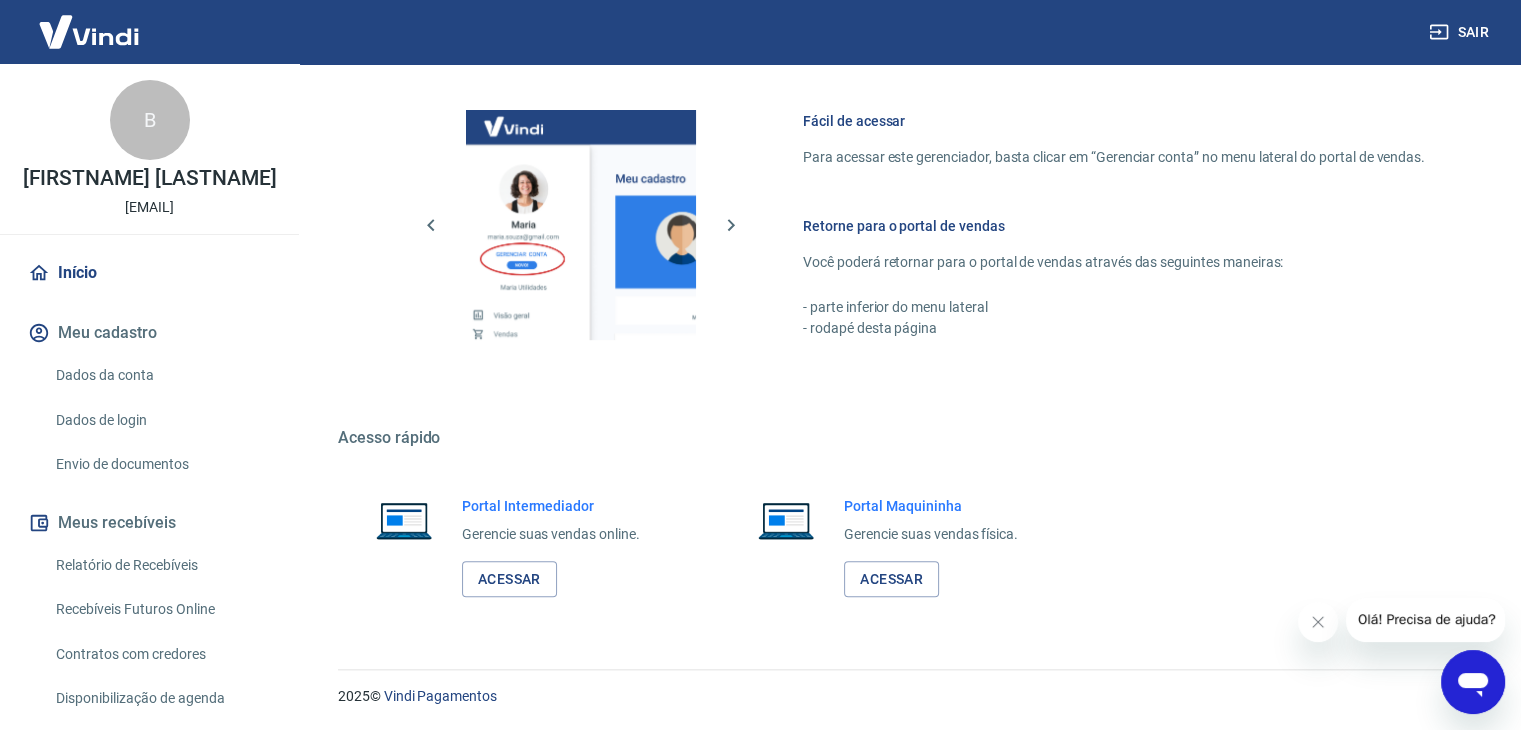 scroll, scrollTop: 100, scrollLeft: 0, axis: vertical 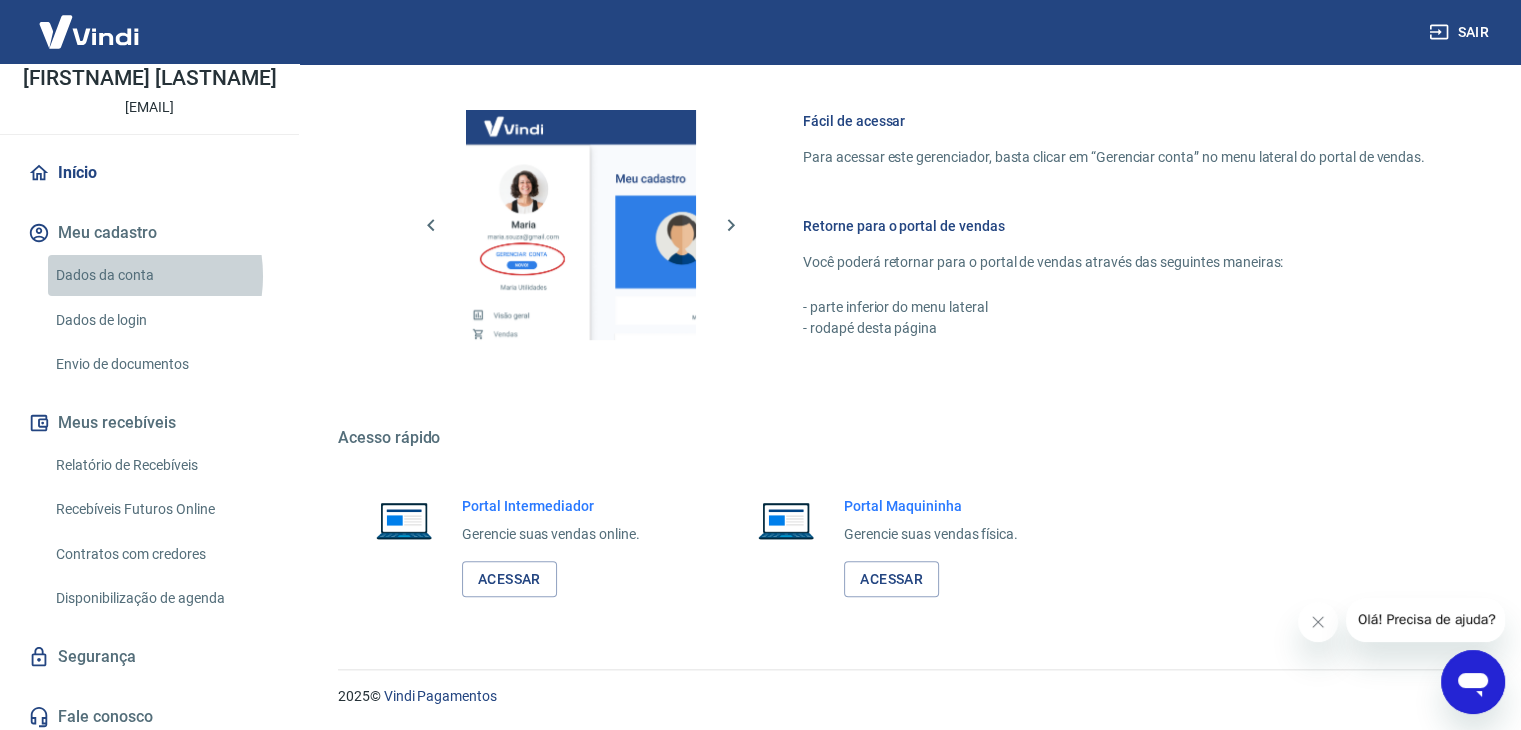 click on "Dados da conta" at bounding box center (161, 275) 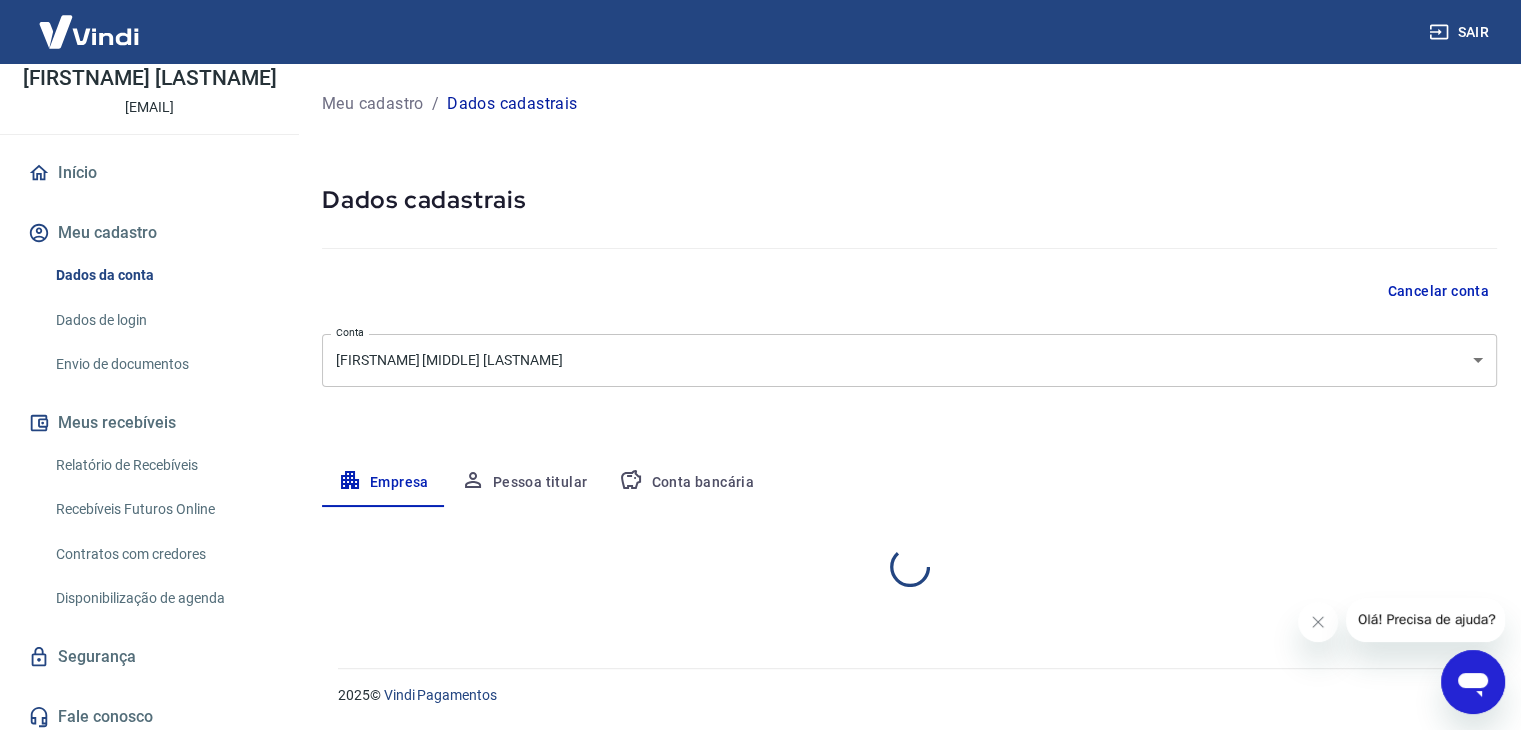 select on "[STATE]" 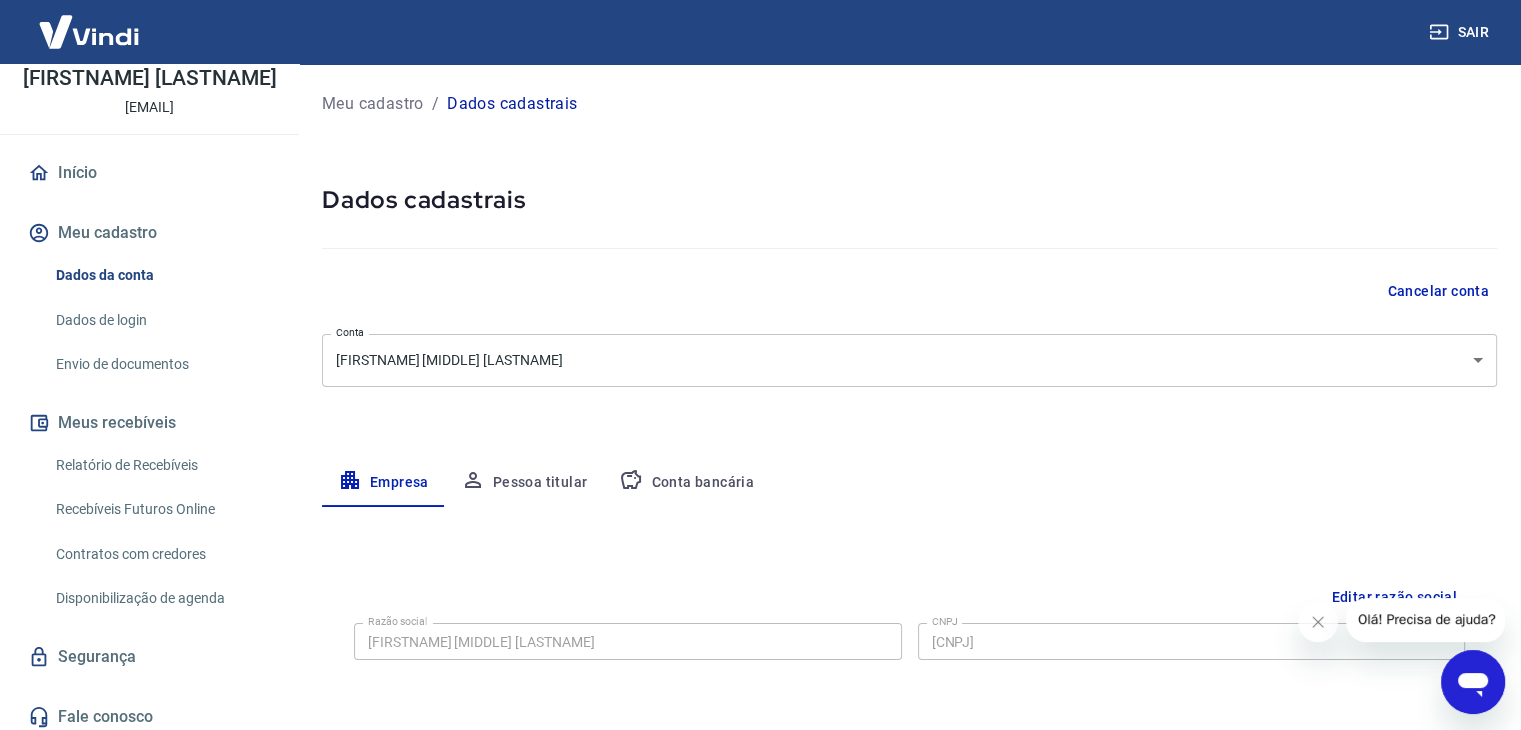 scroll, scrollTop: 100, scrollLeft: 0, axis: vertical 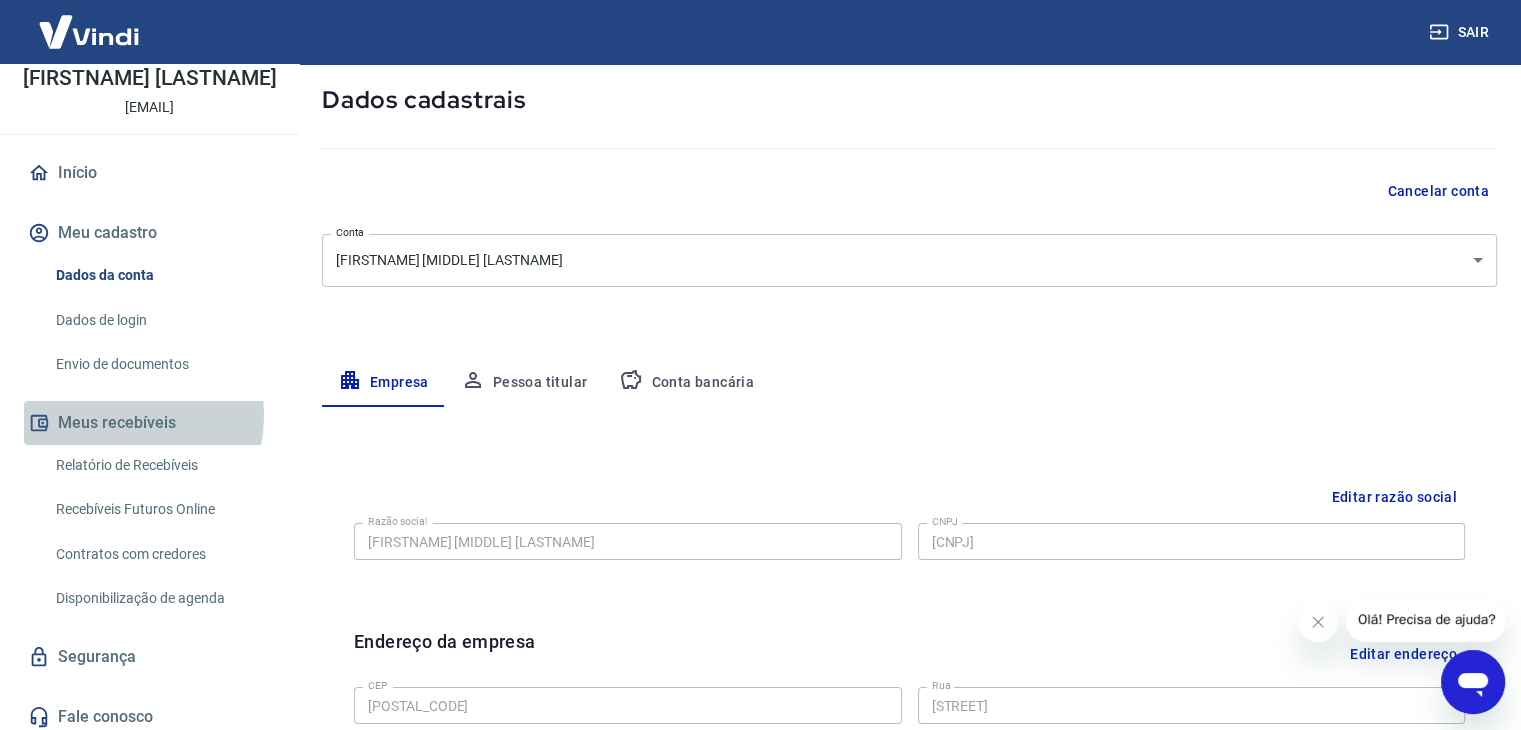 click on "Meus recebíveis" at bounding box center (149, 423) 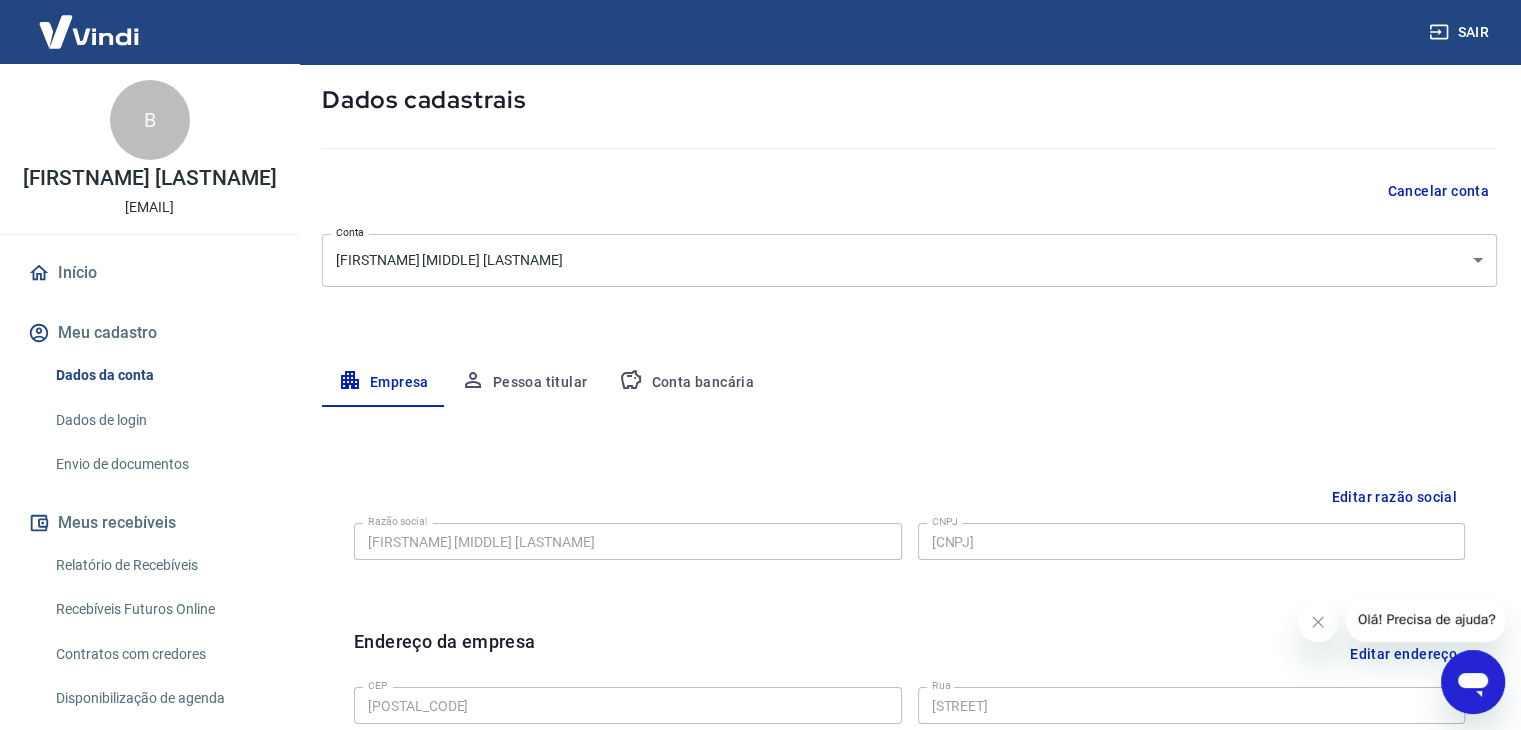 scroll, scrollTop: 351, scrollLeft: 0, axis: vertical 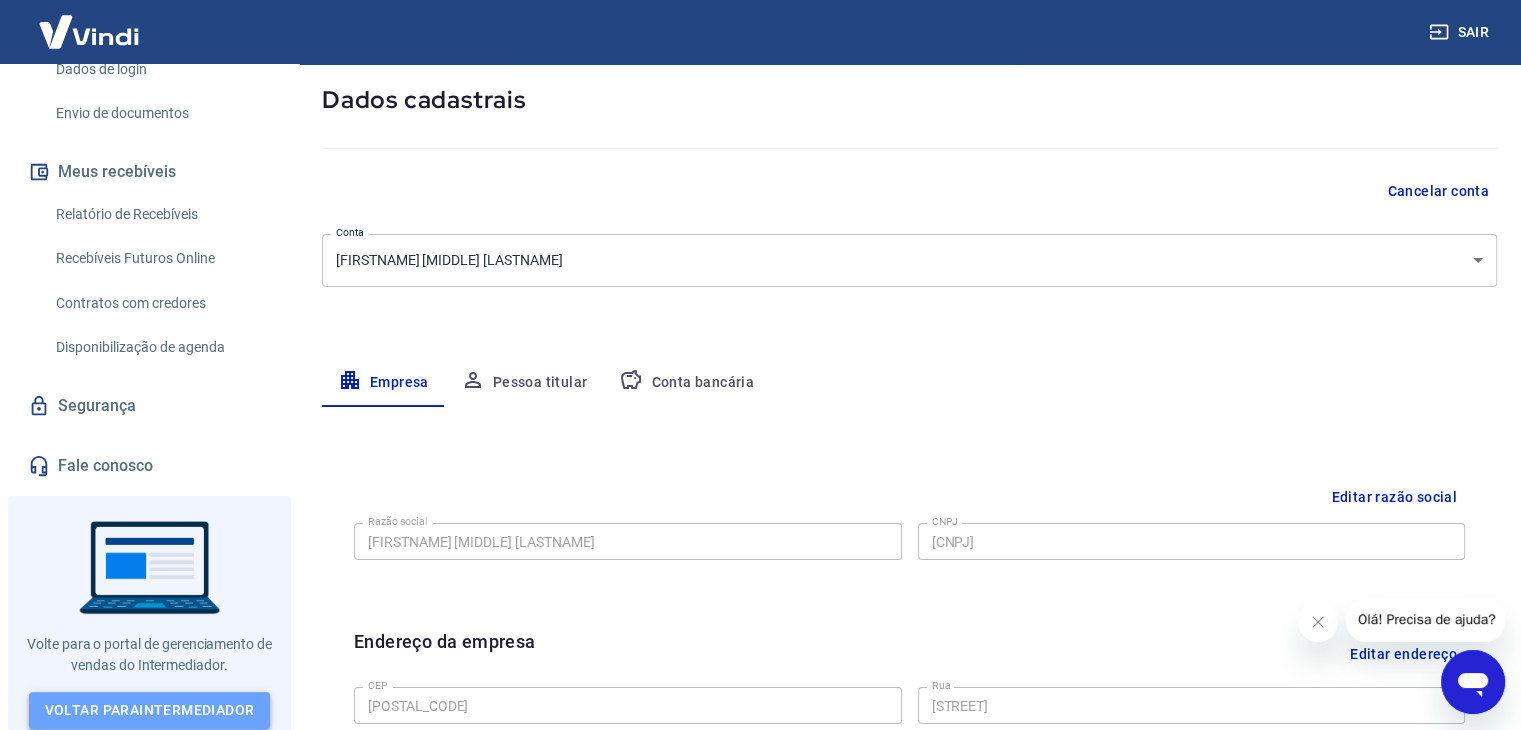 click on "Voltar para  Intermediador" at bounding box center [150, 710] 